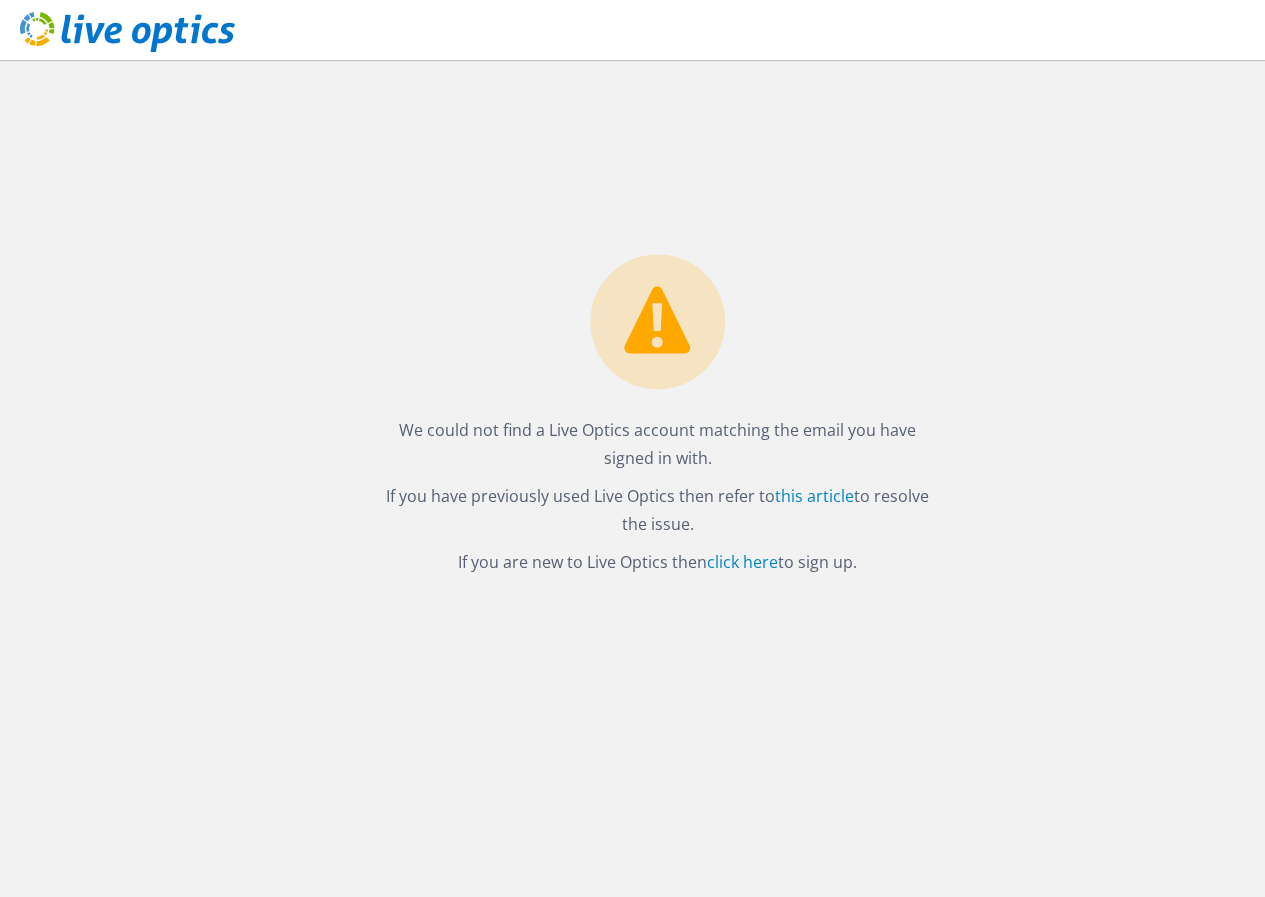 scroll, scrollTop: 0, scrollLeft: 0, axis: both 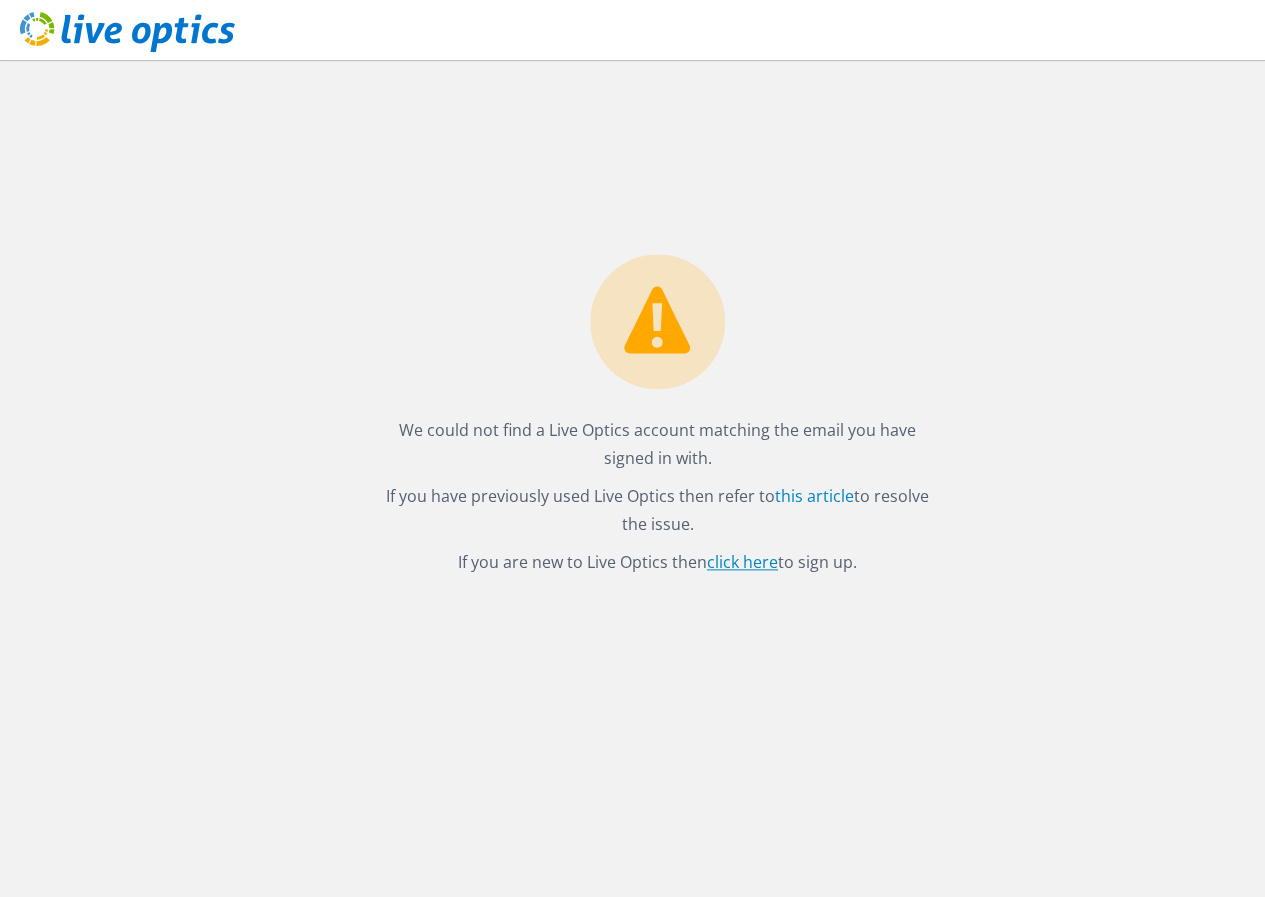 click on "click here" at bounding box center (742, 562) 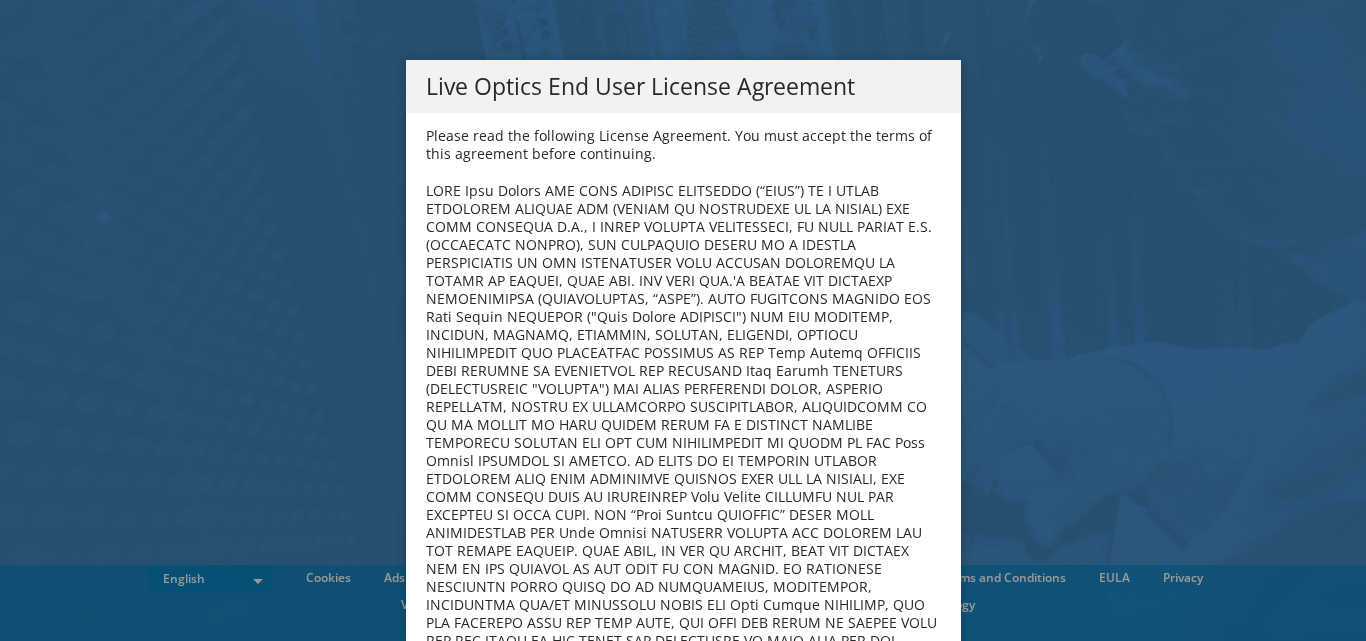 scroll, scrollTop: 0, scrollLeft: 0, axis: both 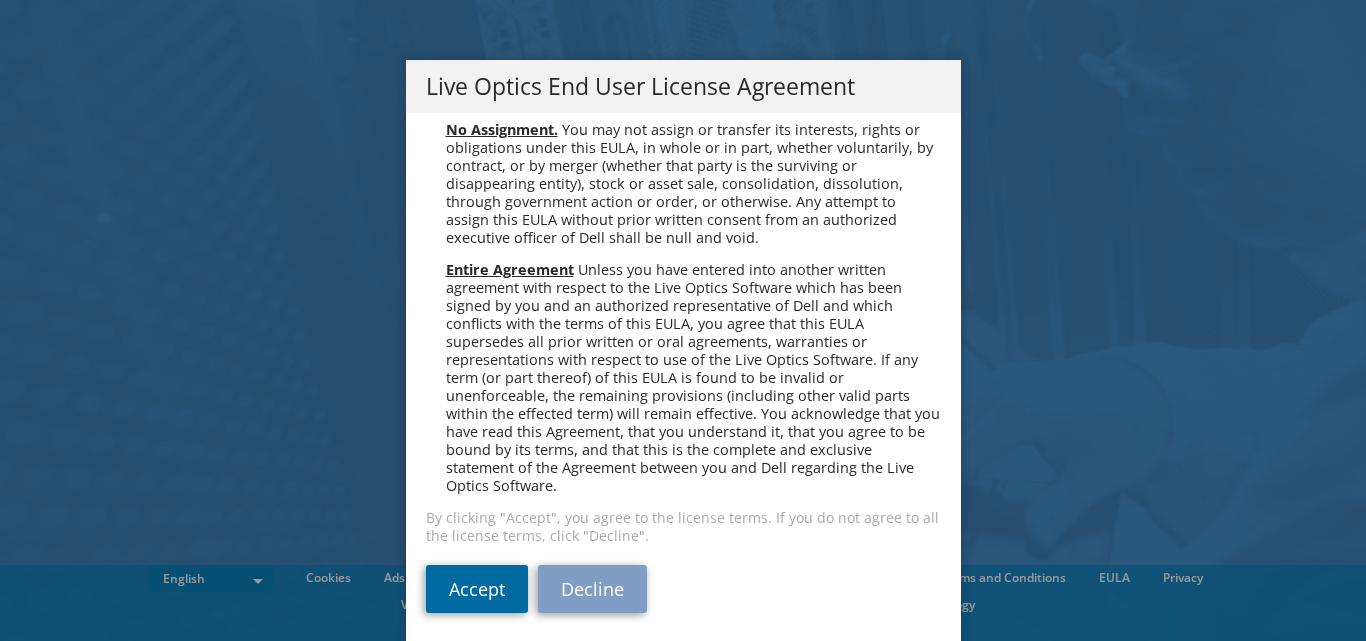 click on "Accept" at bounding box center (477, 589) 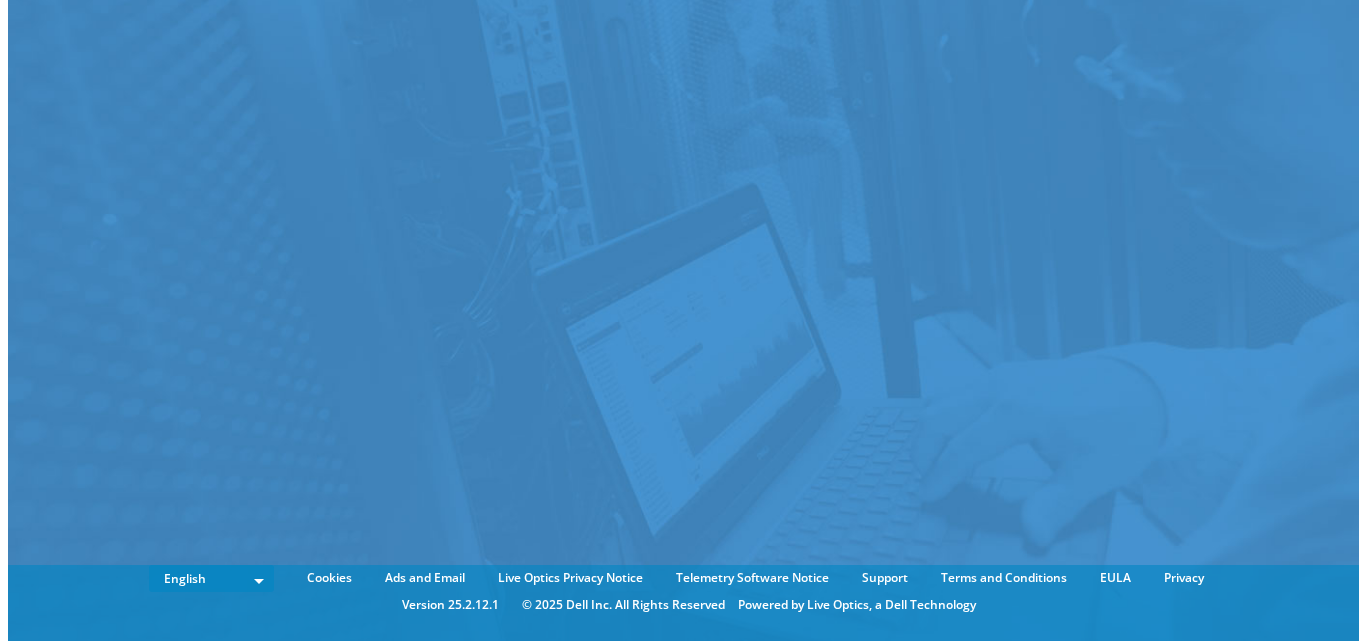 scroll, scrollTop: 0, scrollLeft: 0, axis: both 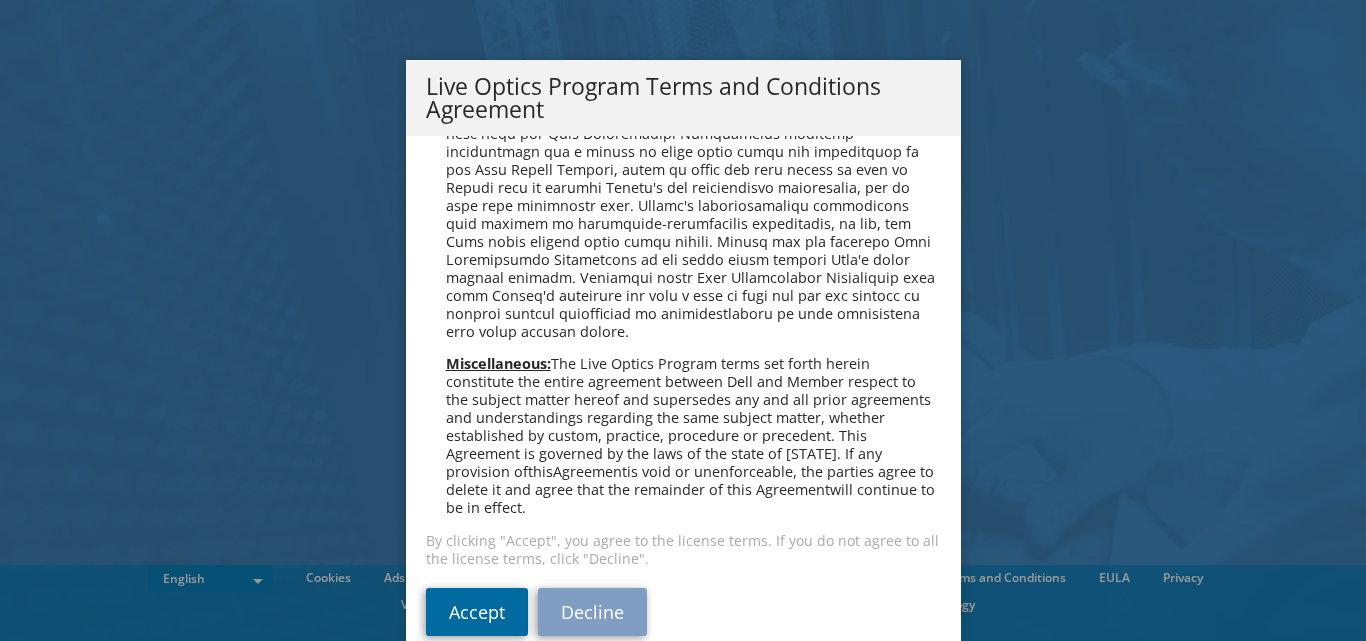 click on "Accept" at bounding box center (477, 612) 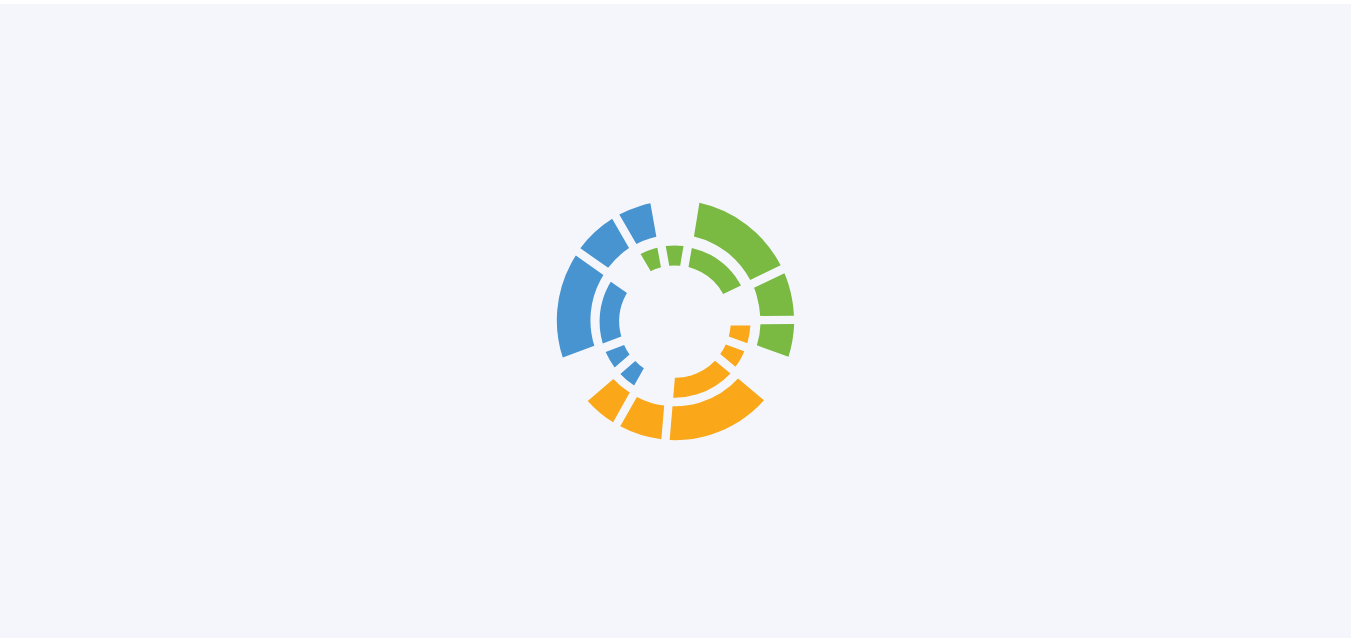 scroll, scrollTop: 0, scrollLeft: 0, axis: both 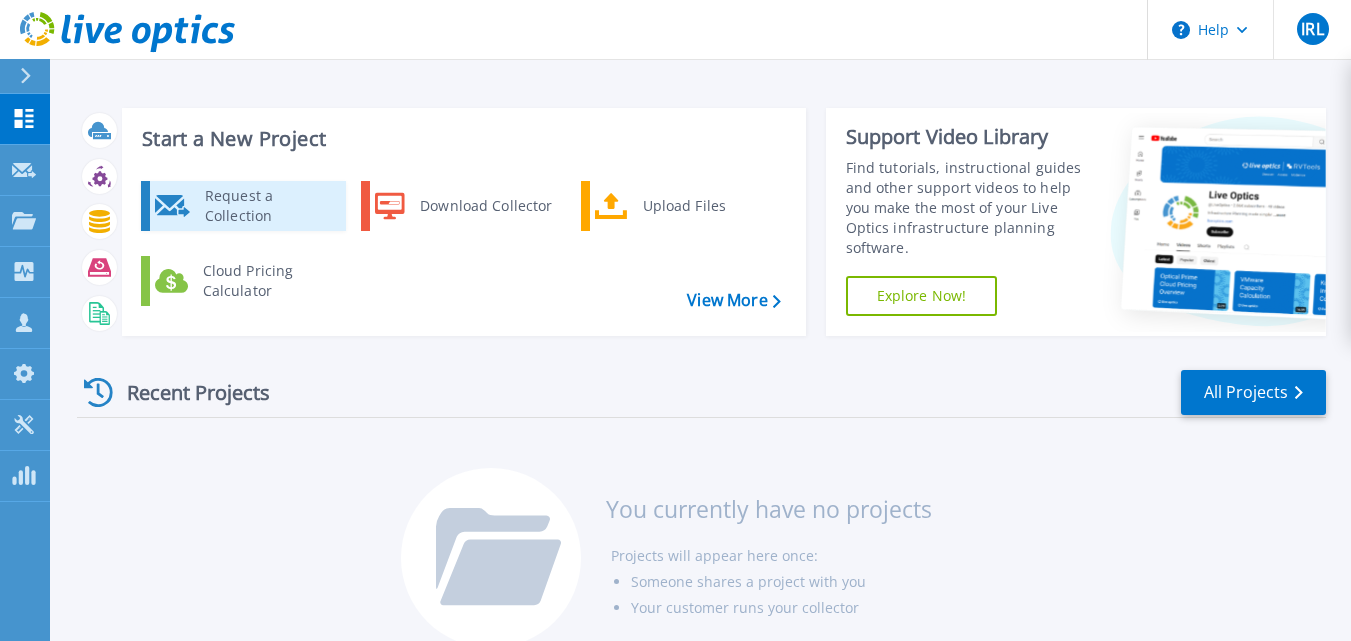 click on "Request a Collection" at bounding box center [268, 206] 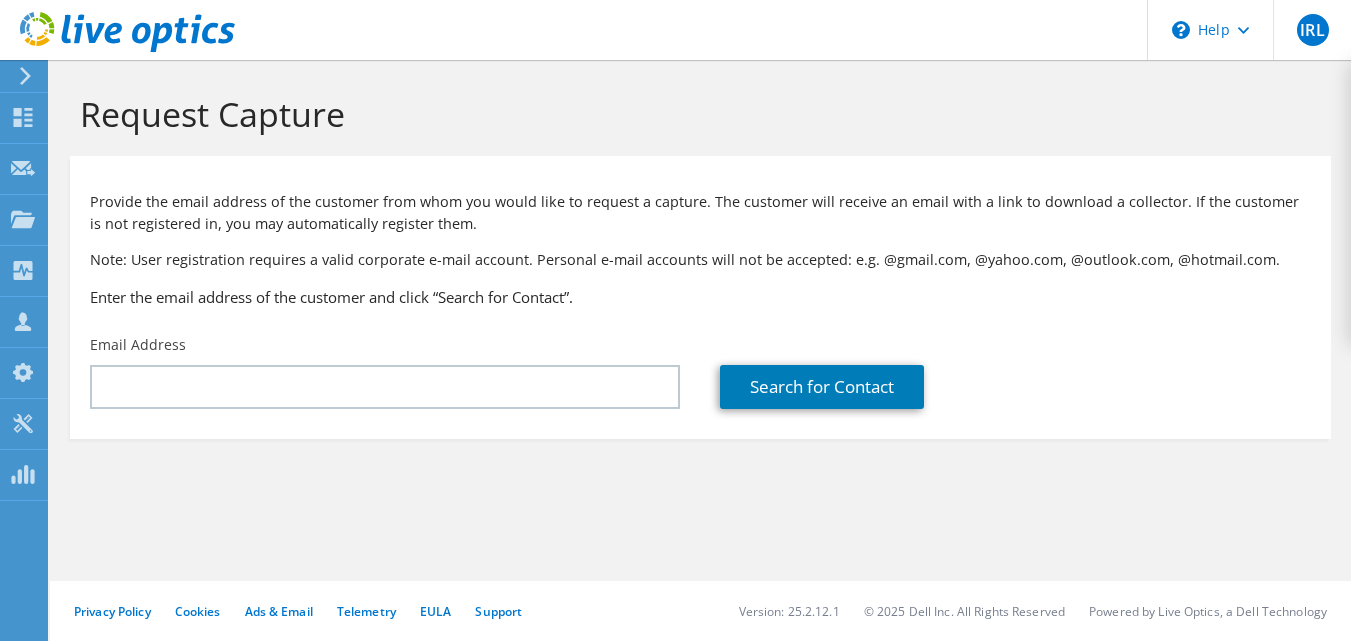 scroll, scrollTop: 0, scrollLeft: 0, axis: both 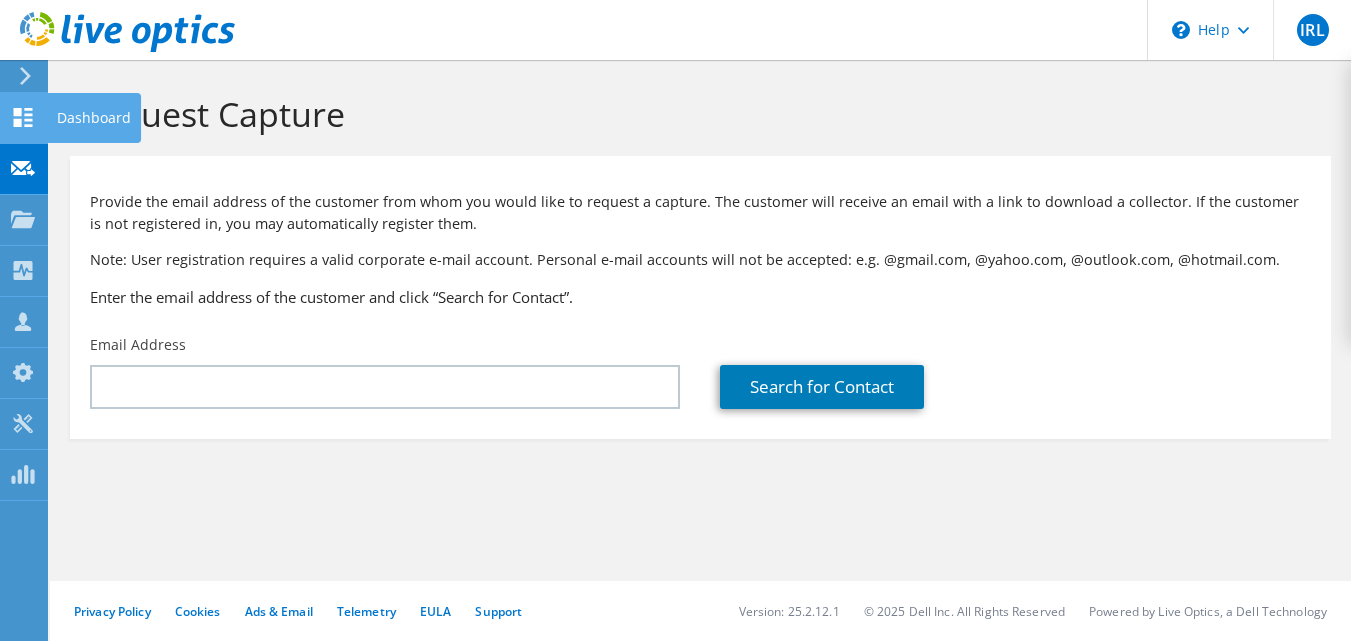 click 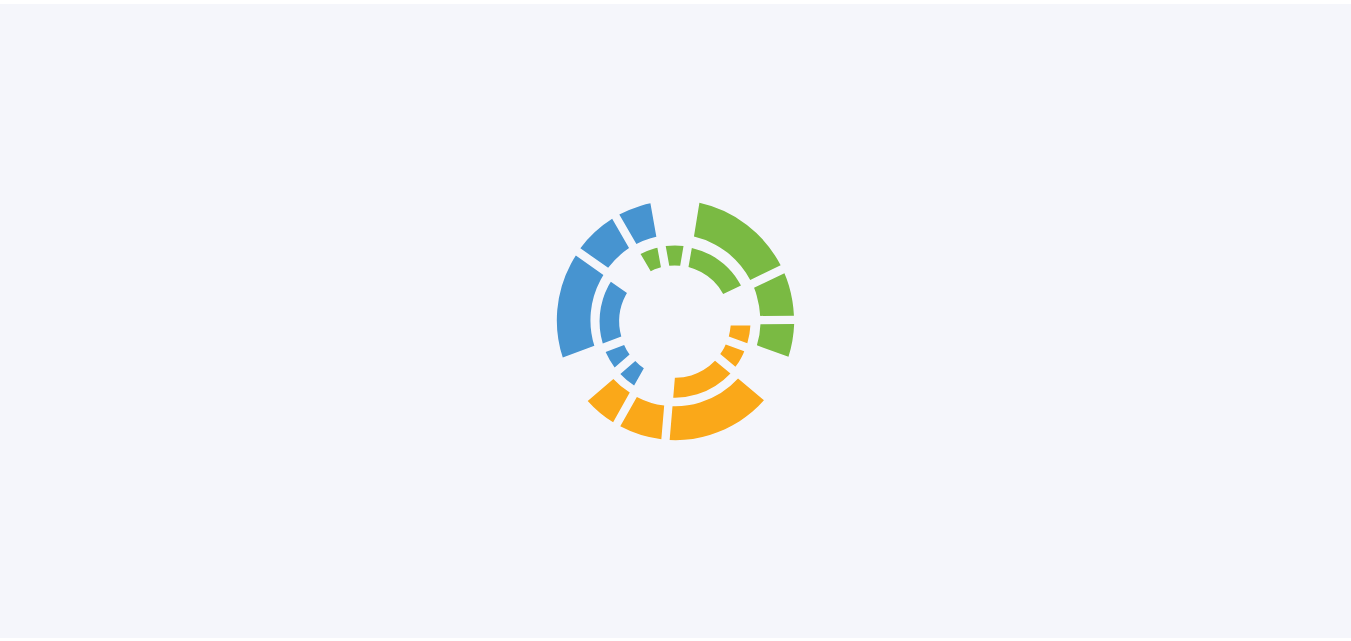 scroll, scrollTop: 0, scrollLeft: 0, axis: both 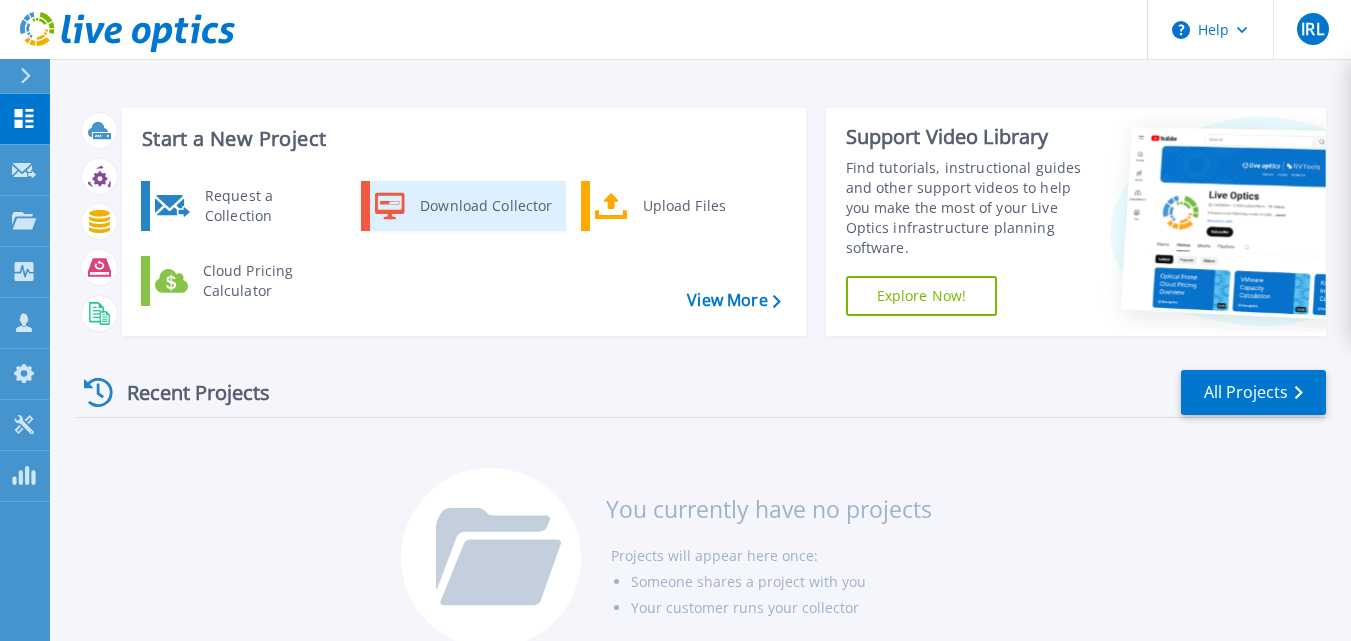 click on "Download Collector" at bounding box center (485, 206) 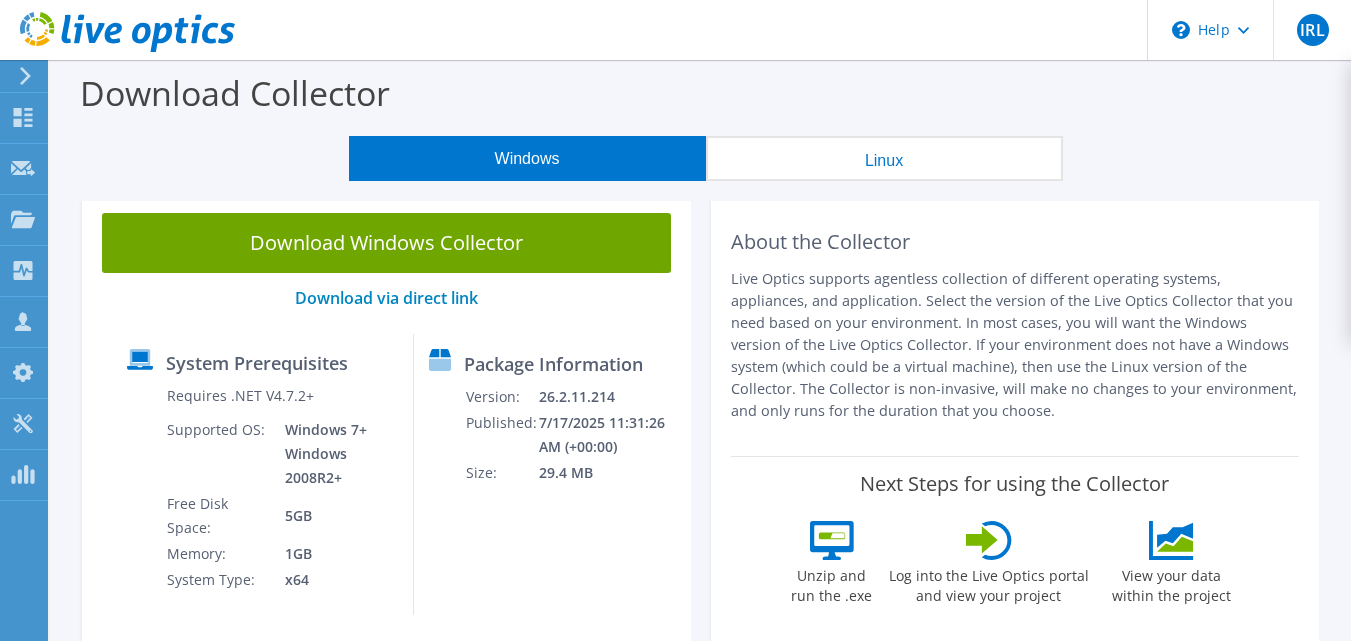scroll, scrollTop: 0, scrollLeft: 0, axis: both 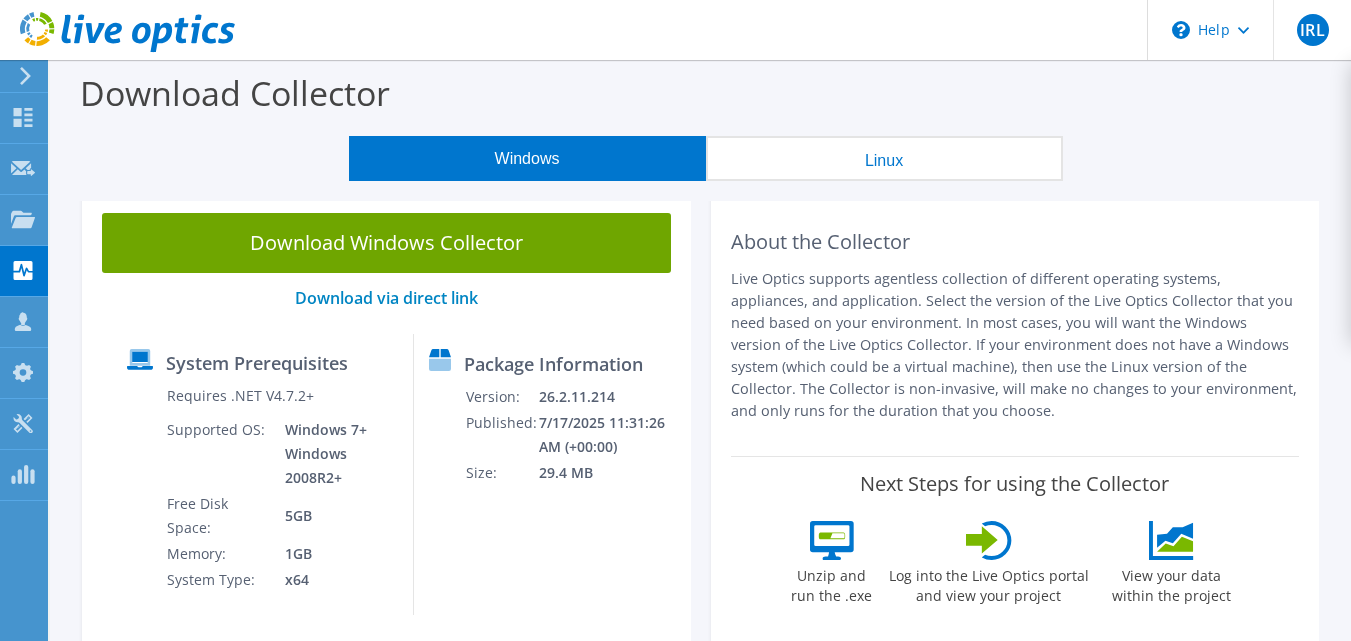 click on "Linux" at bounding box center [884, 158] 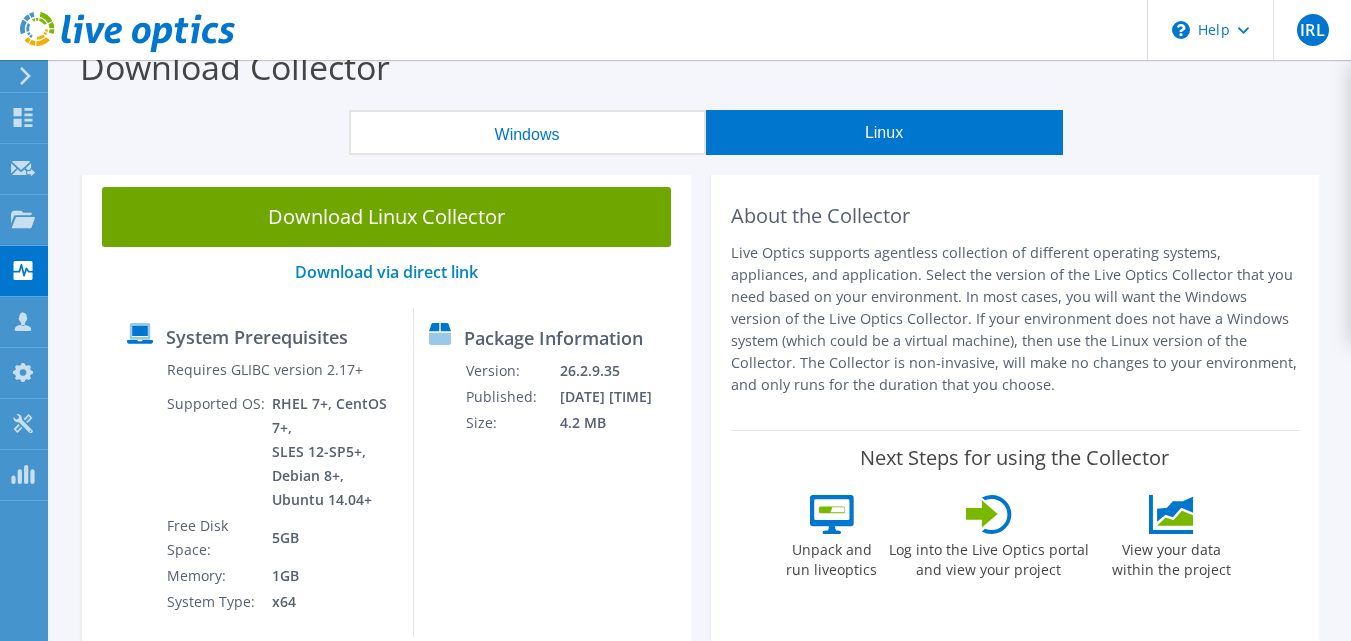 scroll, scrollTop: 0, scrollLeft: 0, axis: both 